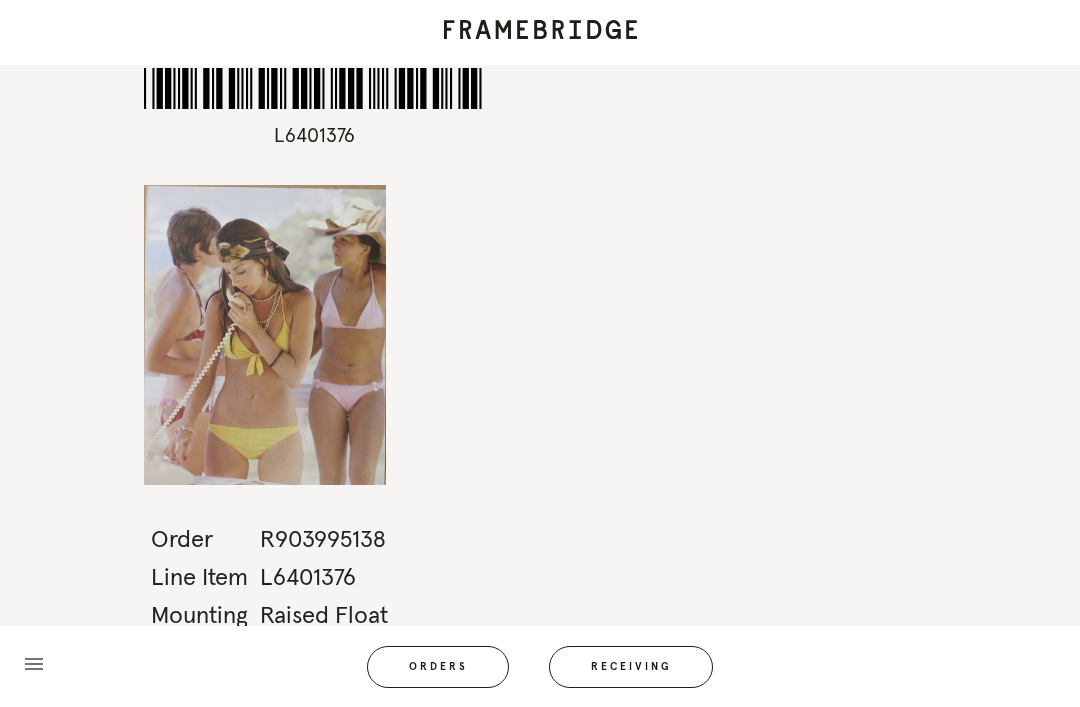 scroll, scrollTop: 64, scrollLeft: 0, axis: vertical 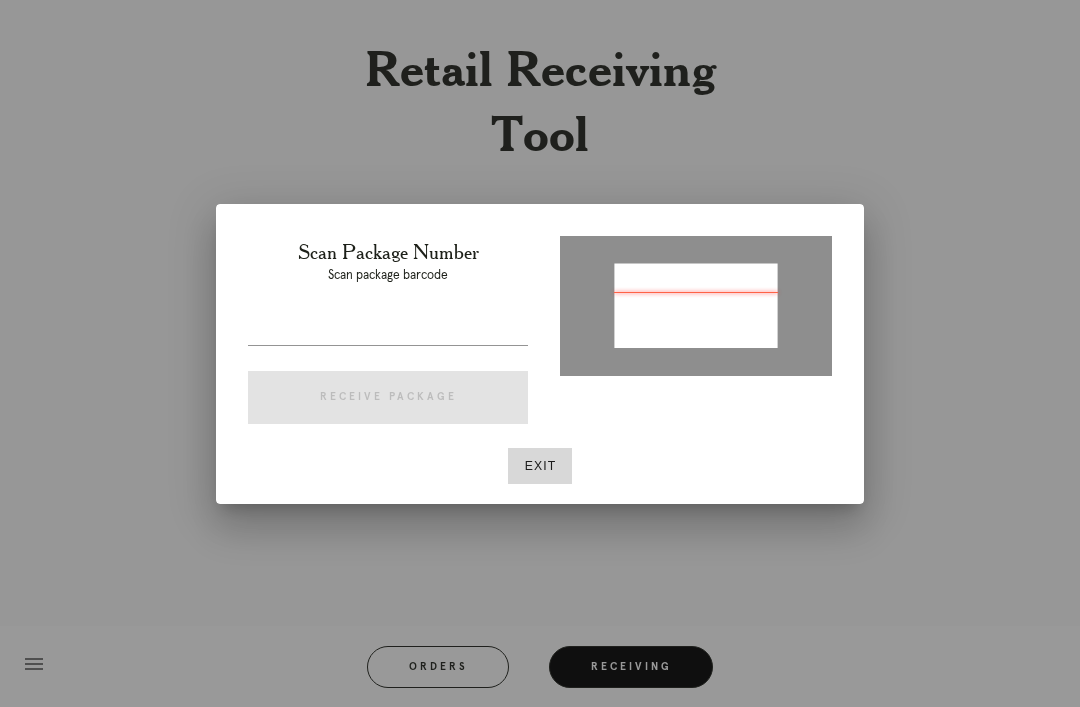 type on "P205685595428076" 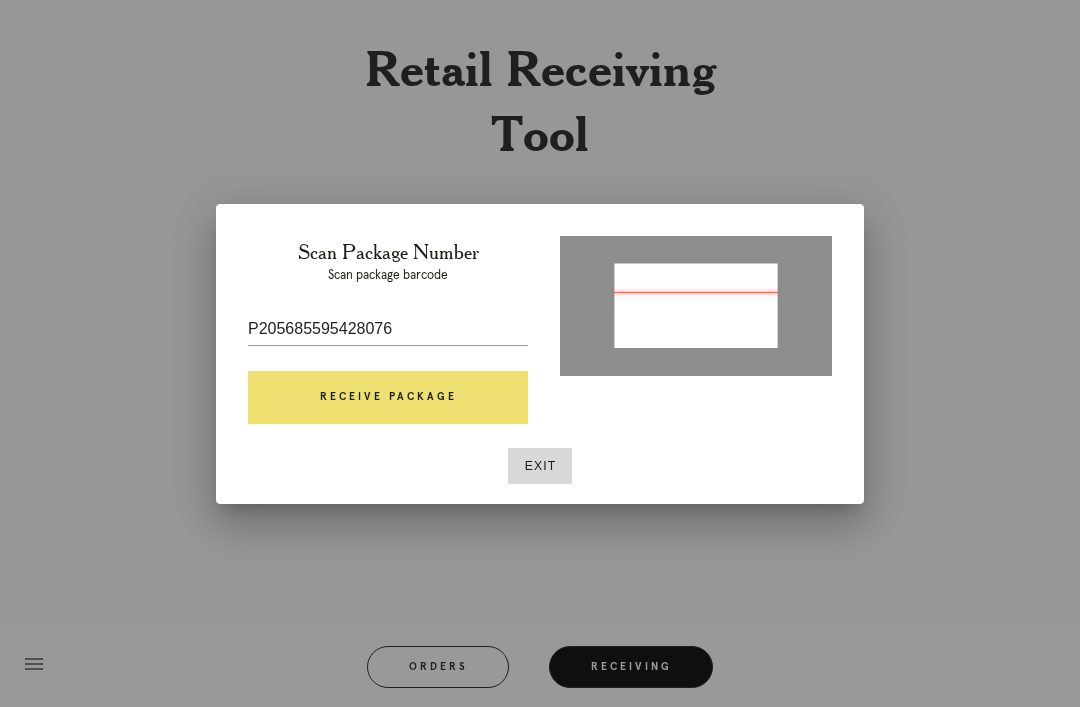 click on "Receive Package" at bounding box center (388, 398) 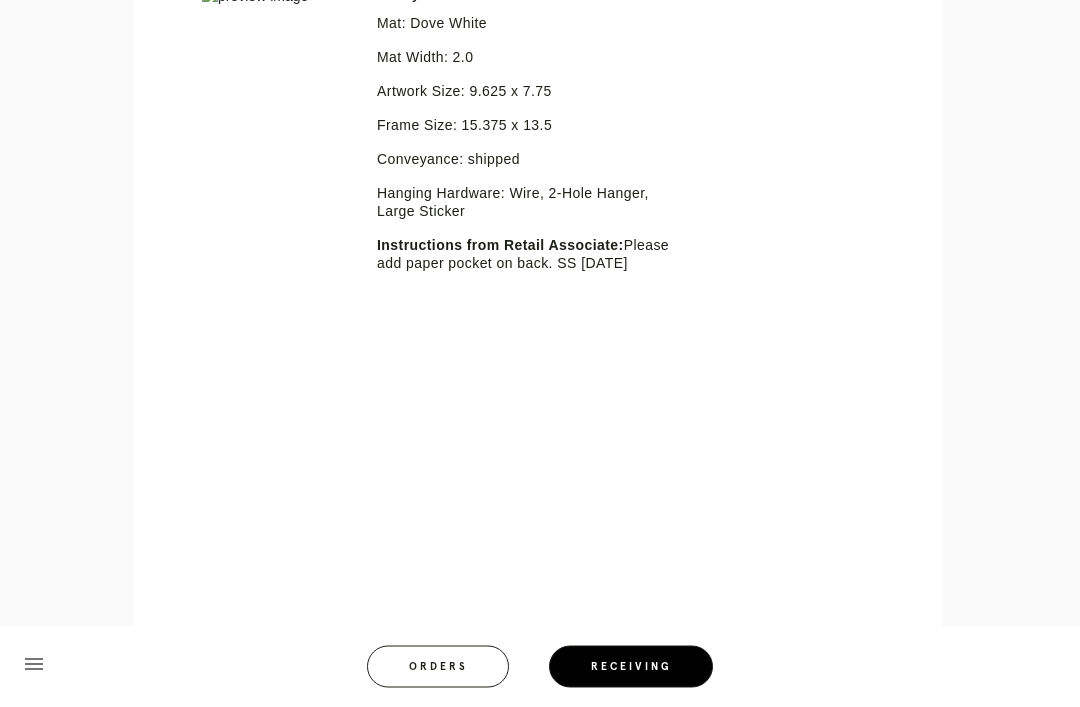 scroll, scrollTop: 583, scrollLeft: 0, axis: vertical 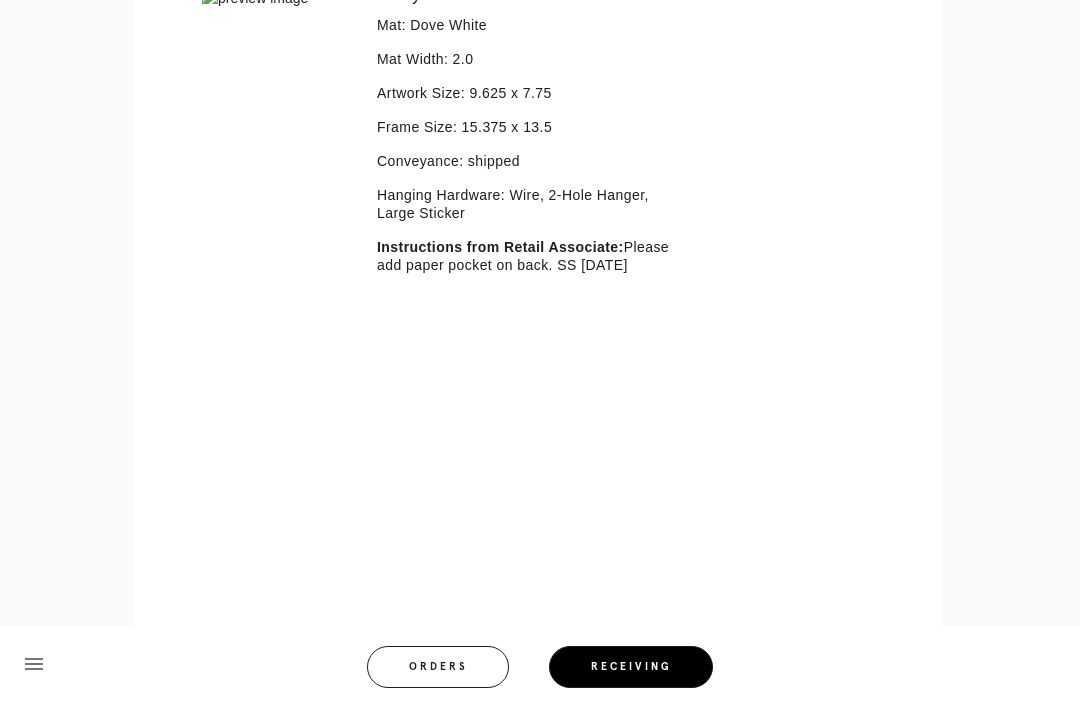 click on "Receiving" at bounding box center [631, 667] 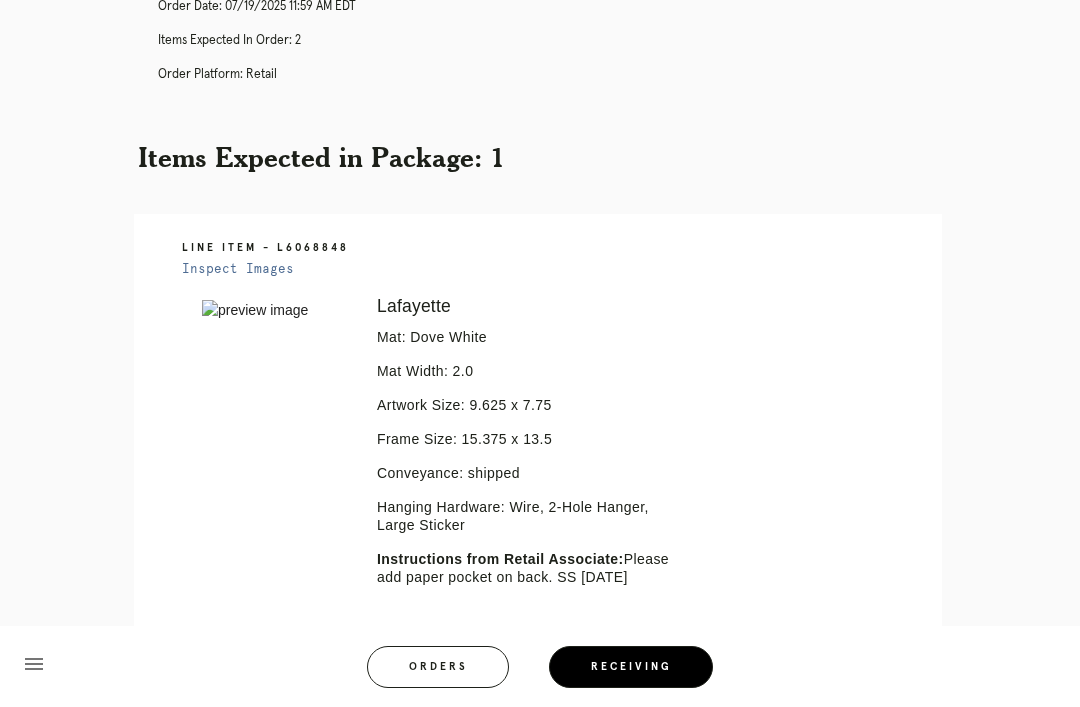 scroll, scrollTop: 0, scrollLeft: 0, axis: both 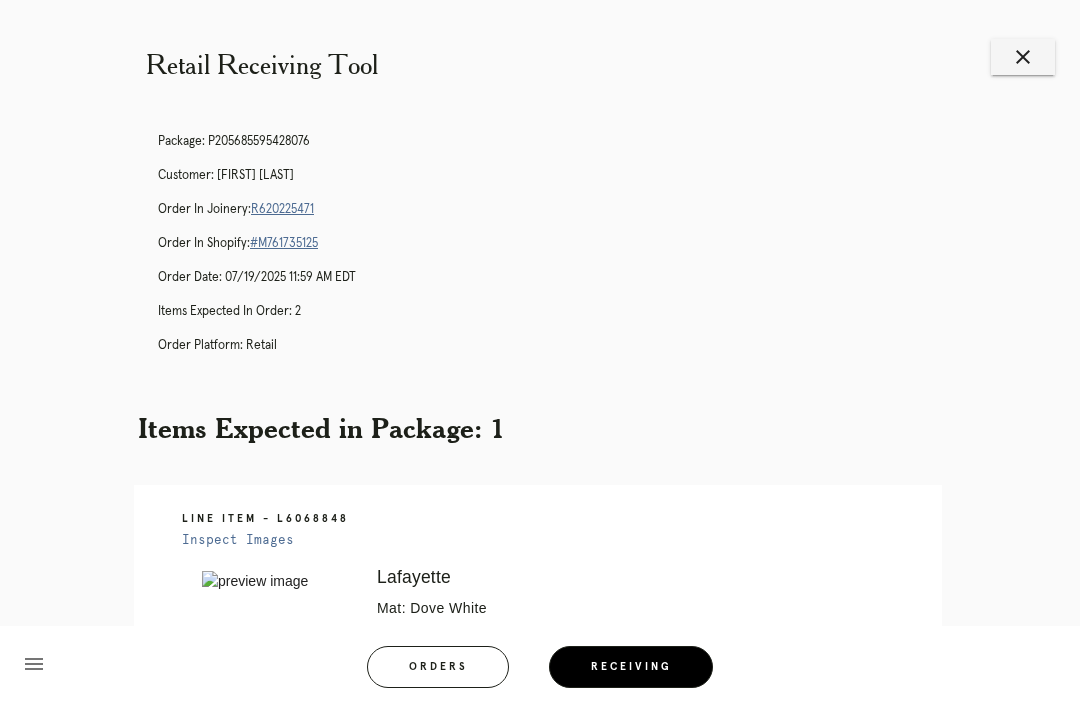 click on "close" at bounding box center (1023, 57) 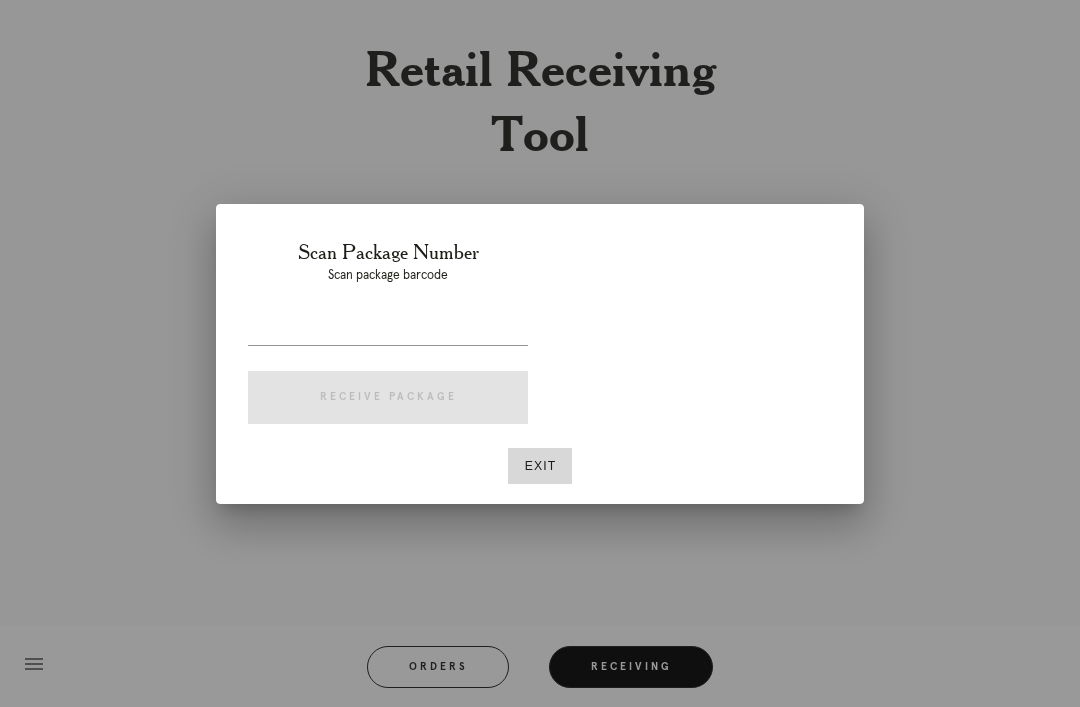 scroll, scrollTop: 0, scrollLeft: 0, axis: both 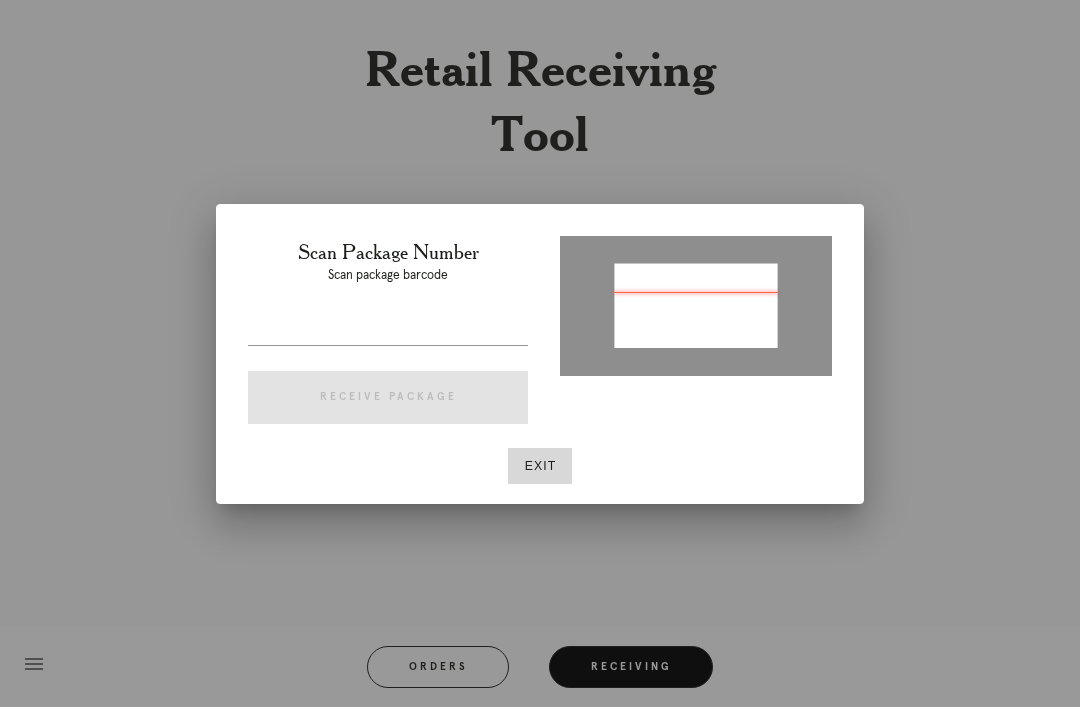 type on "P115068001301415" 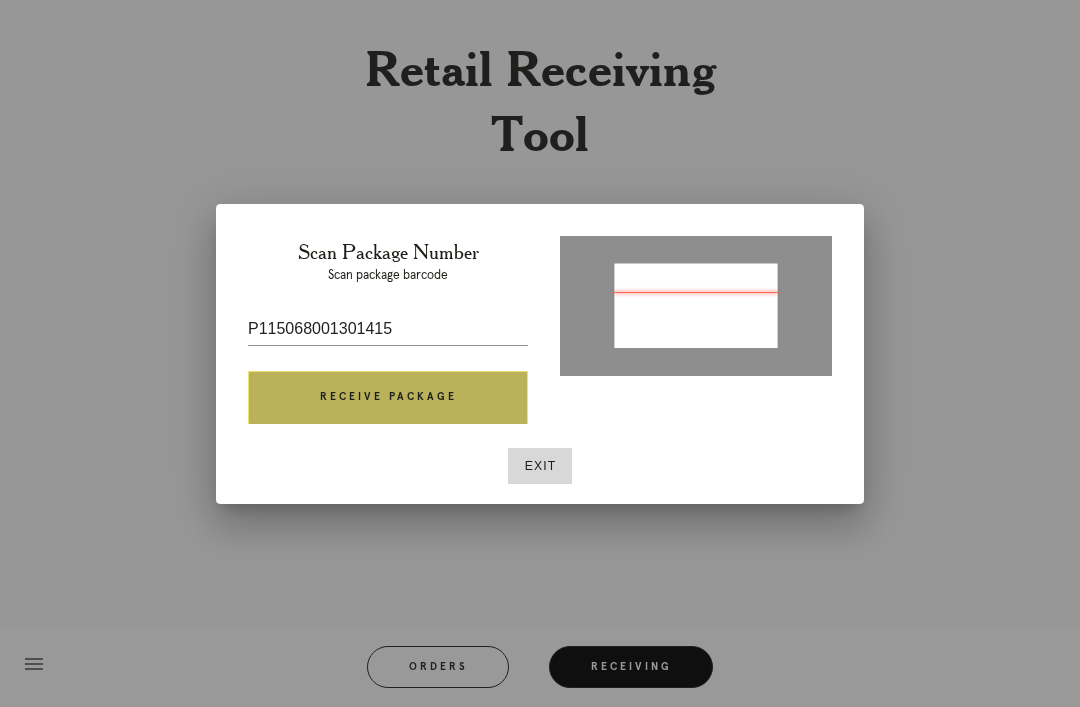 click on "Receive Package" at bounding box center (388, 398) 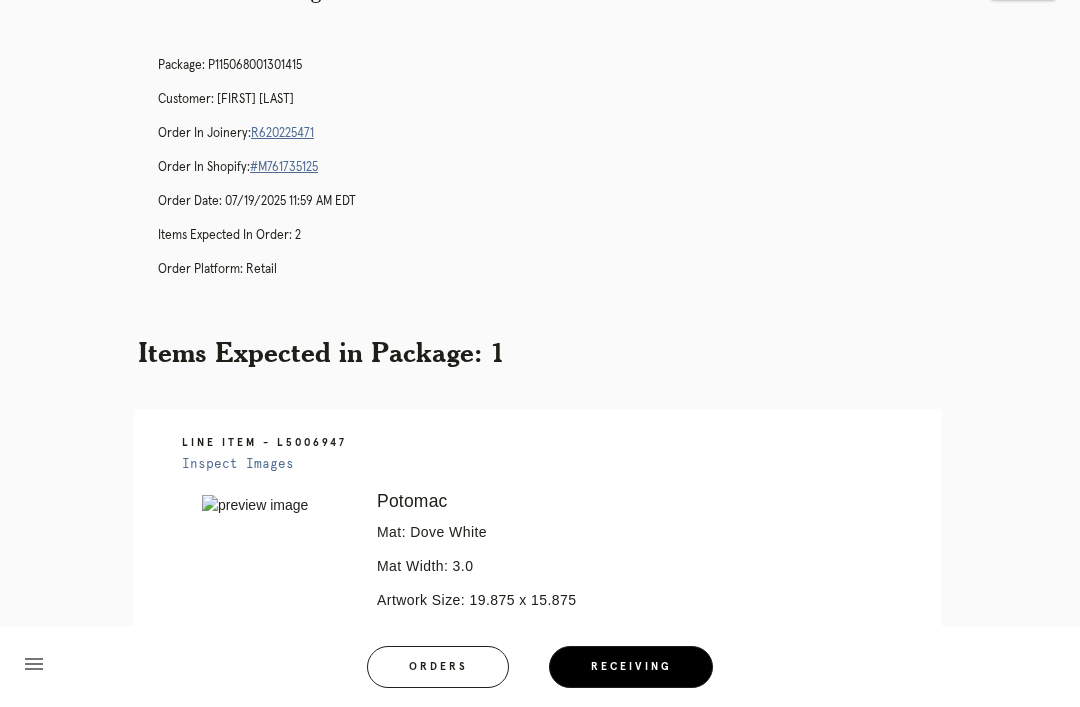 scroll, scrollTop: 0, scrollLeft: 0, axis: both 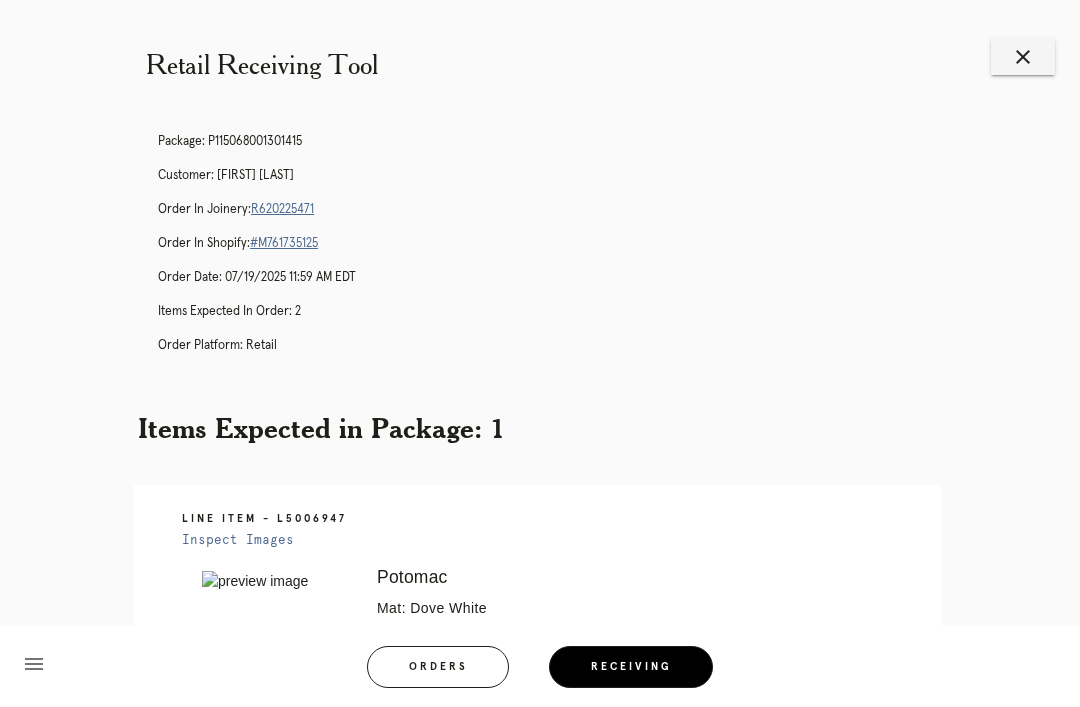 click on "close" at bounding box center (1023, 57) 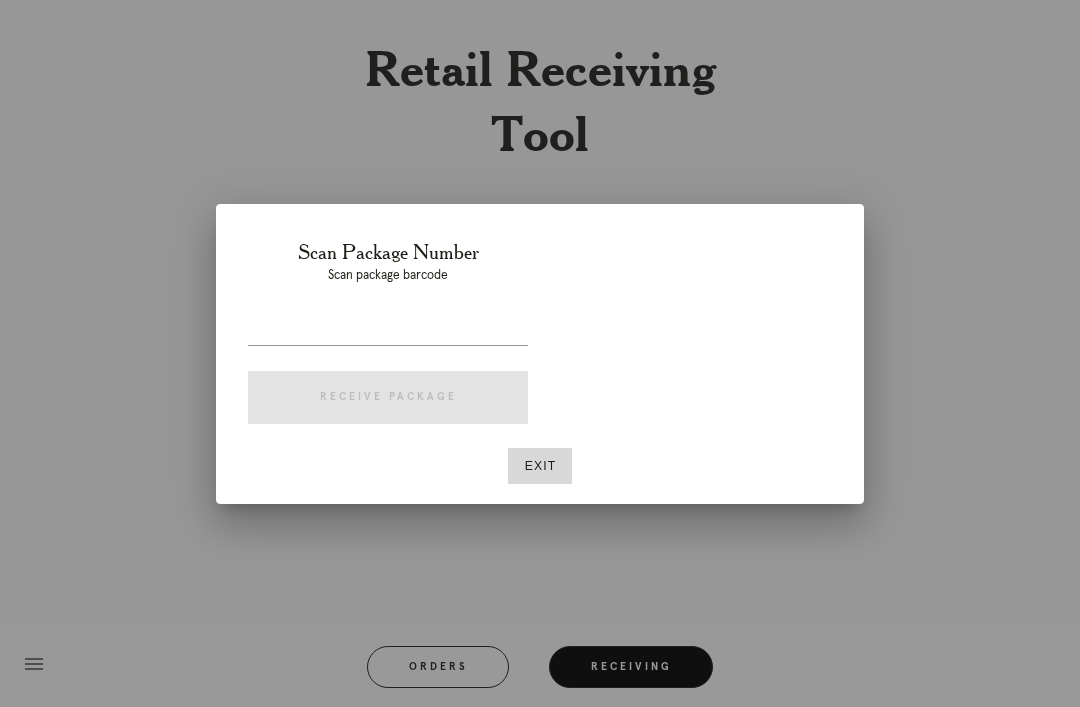 scroll, scrollTop: 0, scrollLeft: 0, axis: both 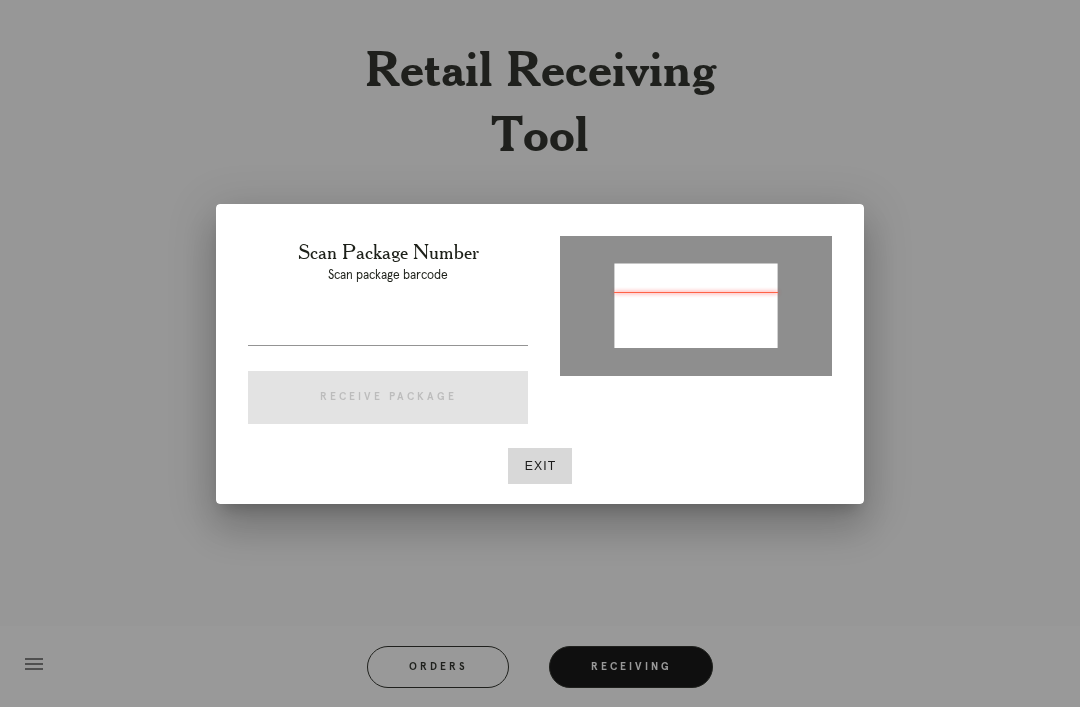type on "P205685595428076" 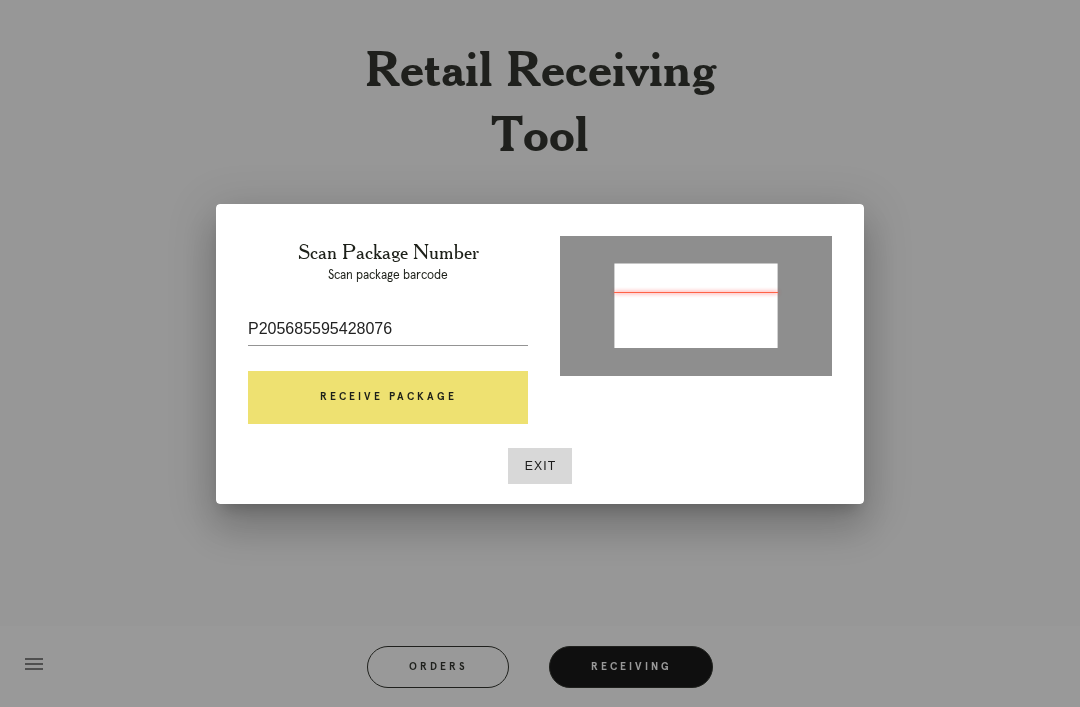 click on "Receive Package" at bounding box center [388, 398] 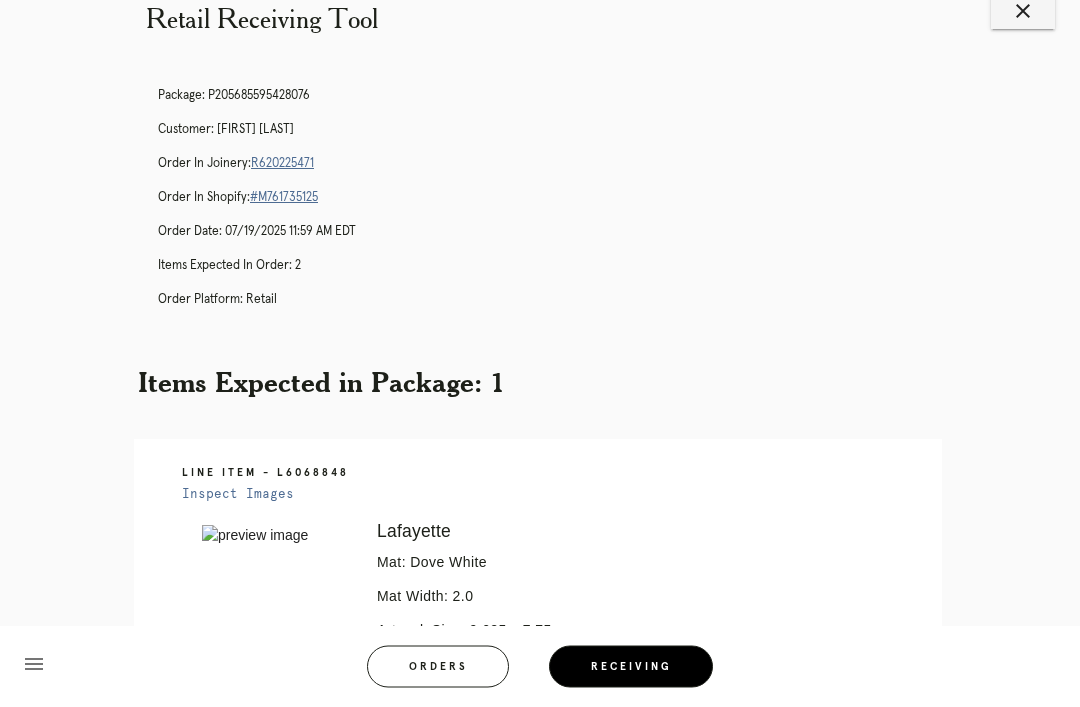 scroll, scrollTop: 47, scrollLeft: 0, axis: vertical 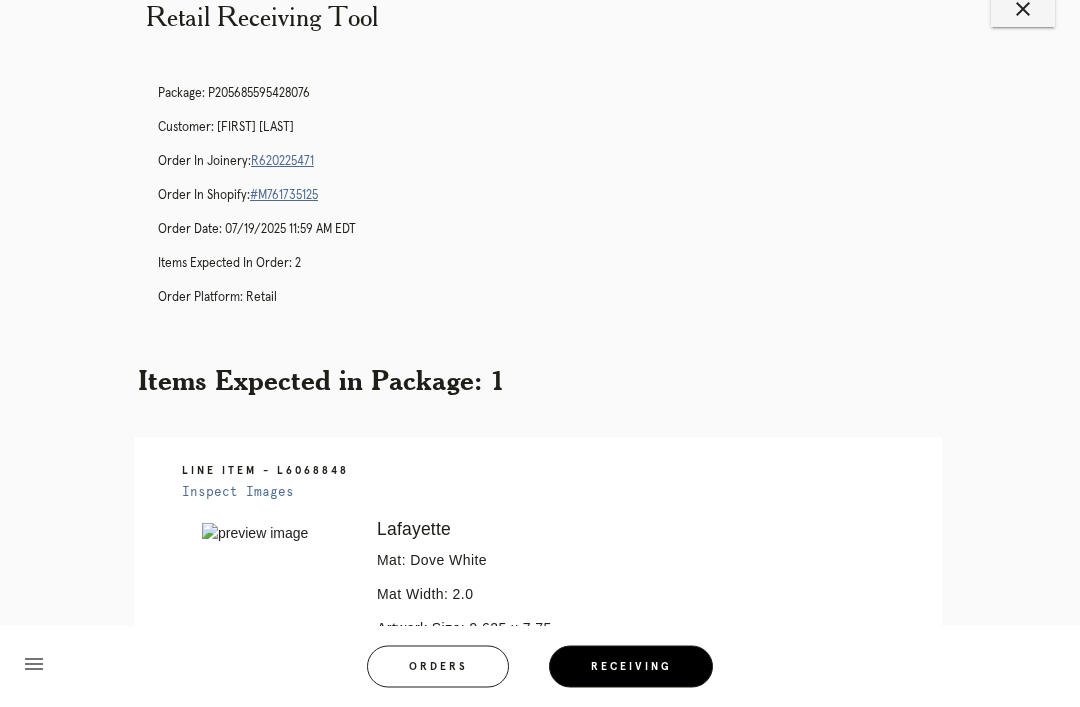 click on "R620225471" at bounding box center [282, 162] 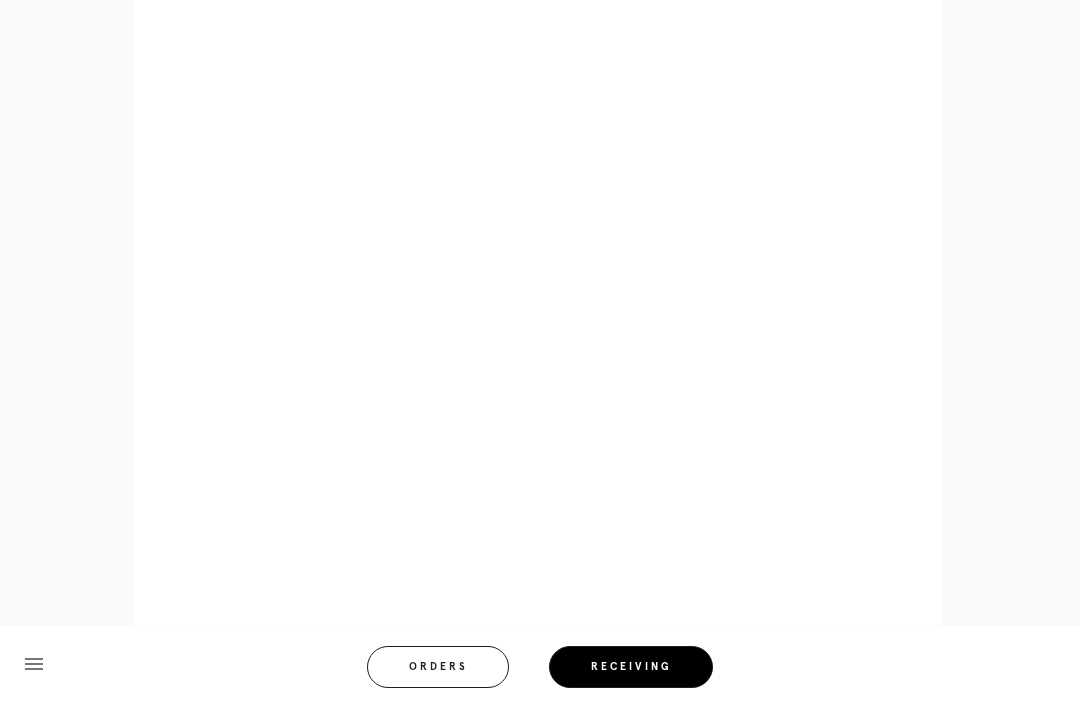 scroll, scrollTop: 928, scrollLeft: 0, axis: vertical 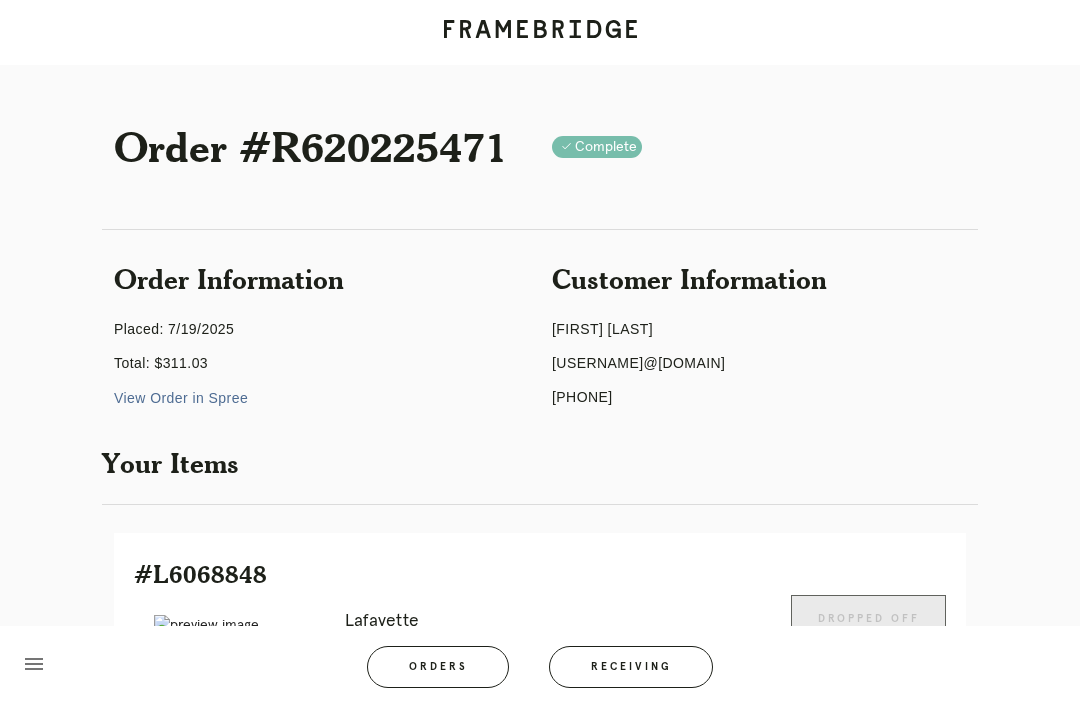 click on "View Order in Spree" at bounding box center [181, 398] 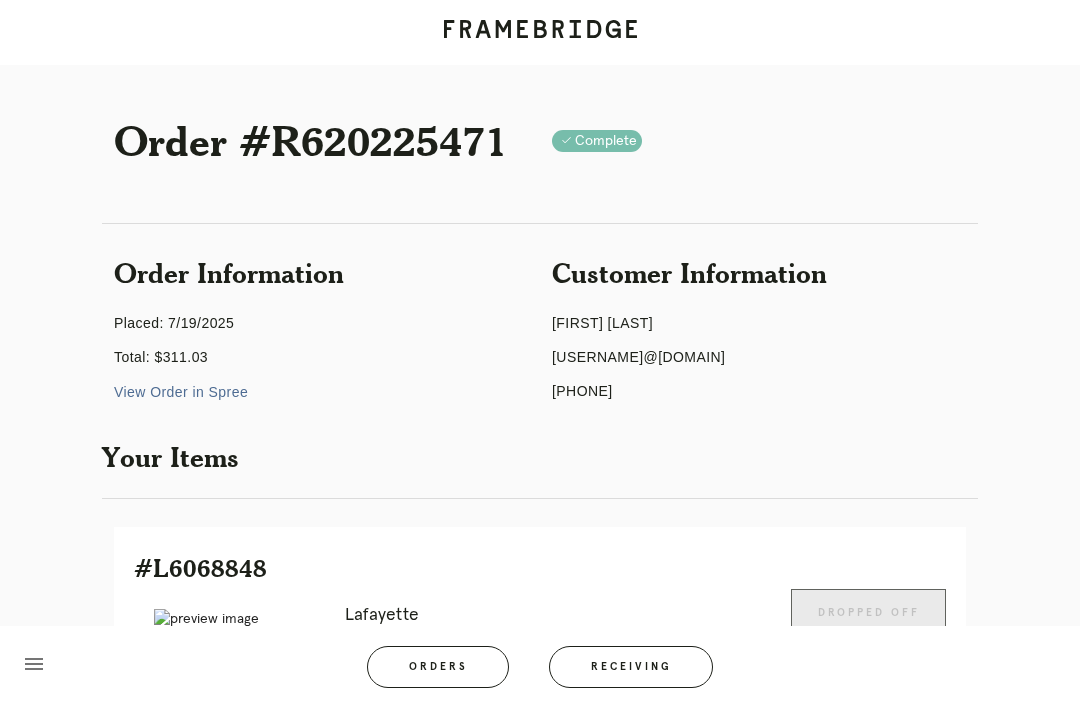 scroll, scrollTop: 0, scrollLeft: 0, axis: both 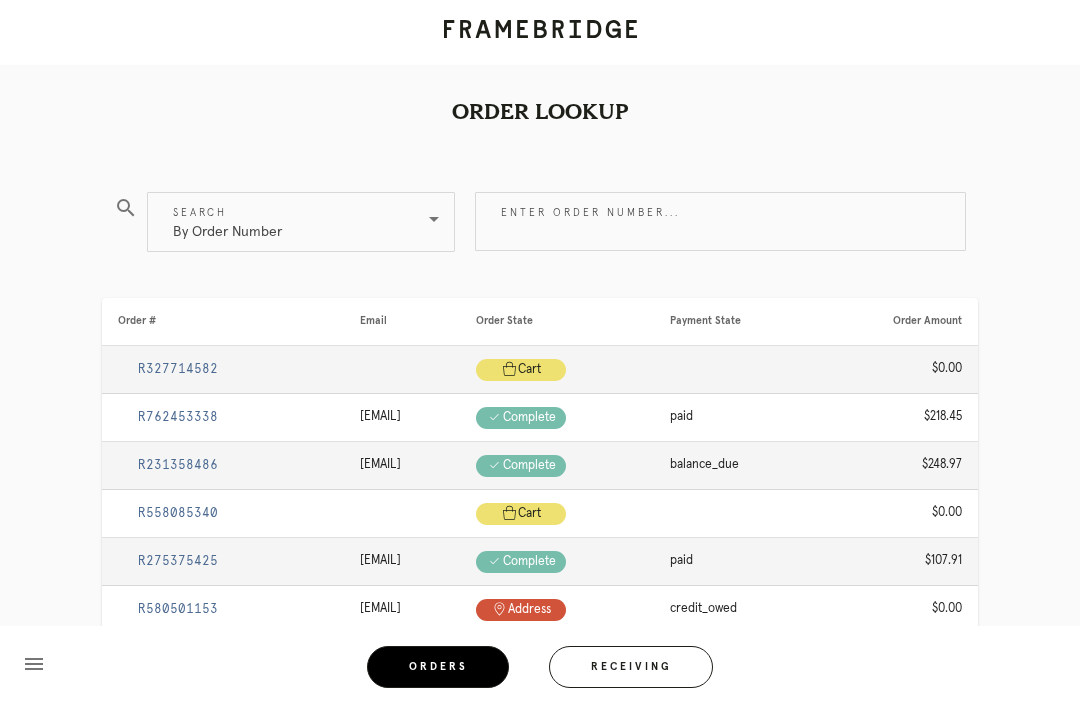 click on "Receiving" at bounding box center [631, 667] 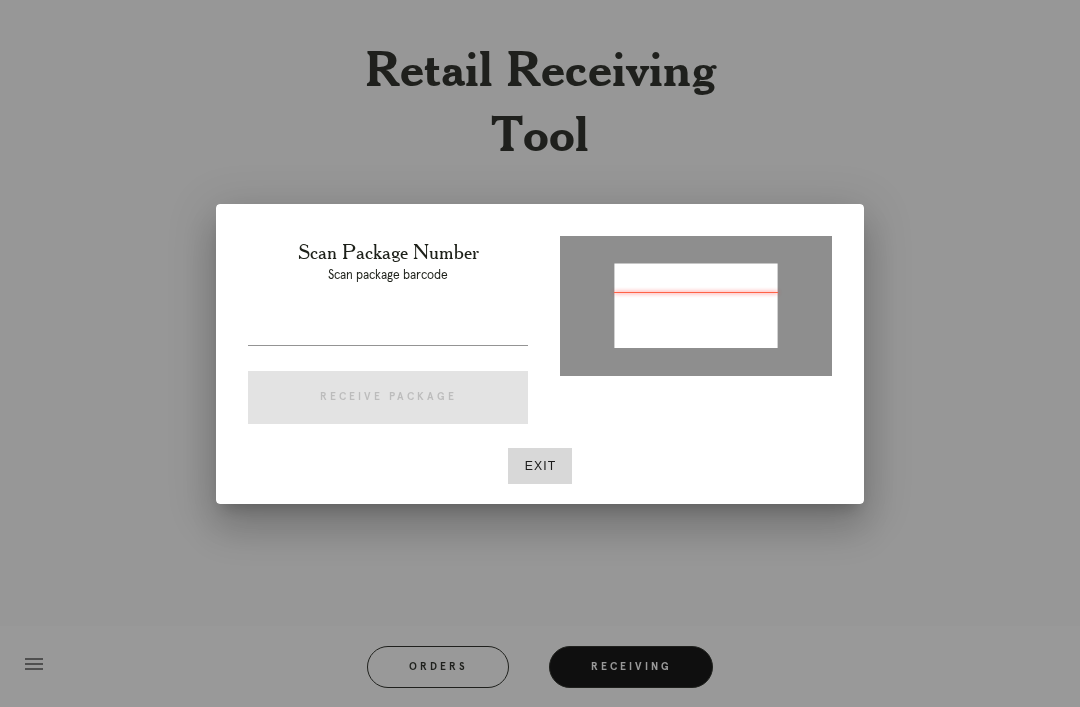 type on "P115068001301415" 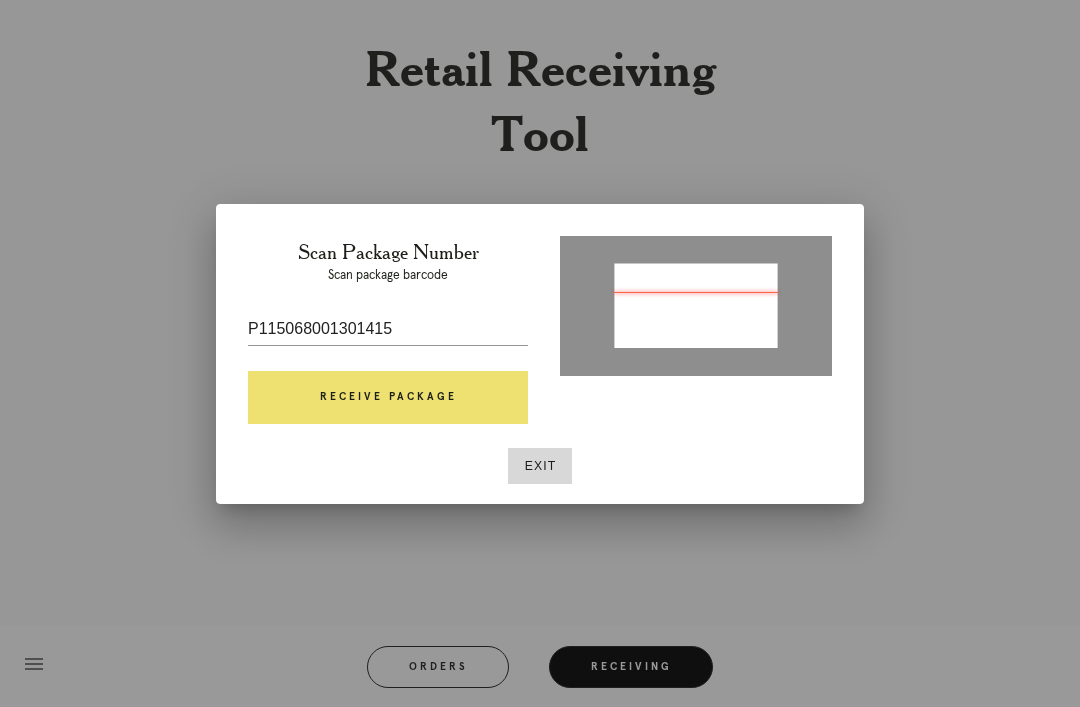 click on "Receive Package" at bounding box center [388, 398] 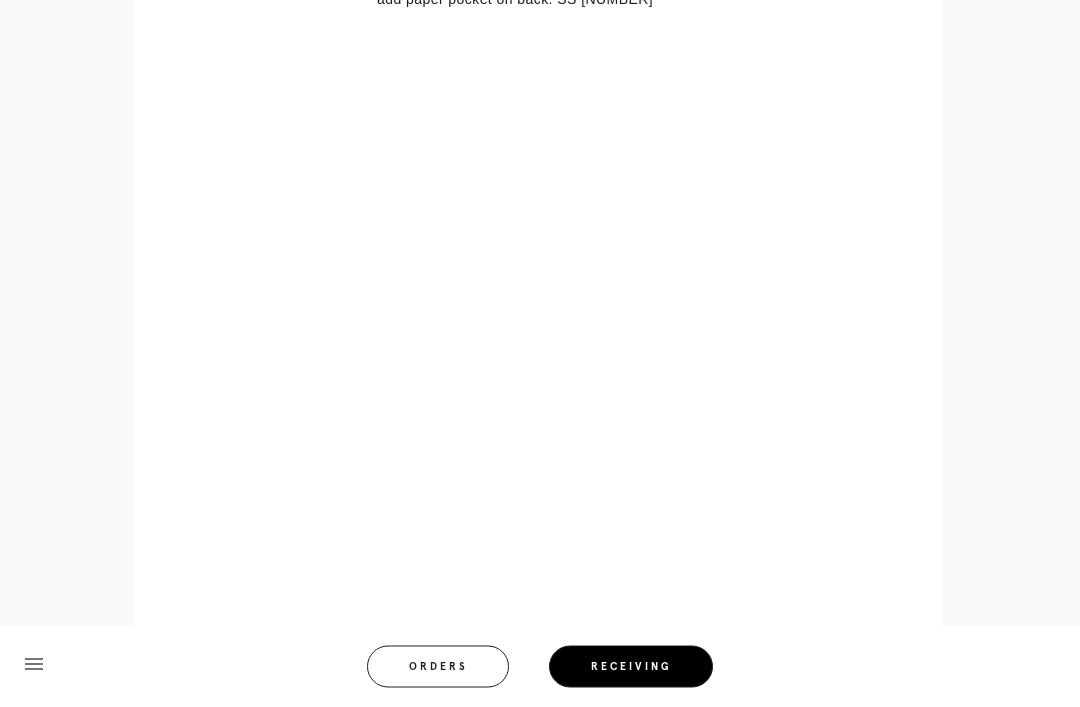 scroll, scrollTop: 878, scrollLeft: 0, axis: vertical 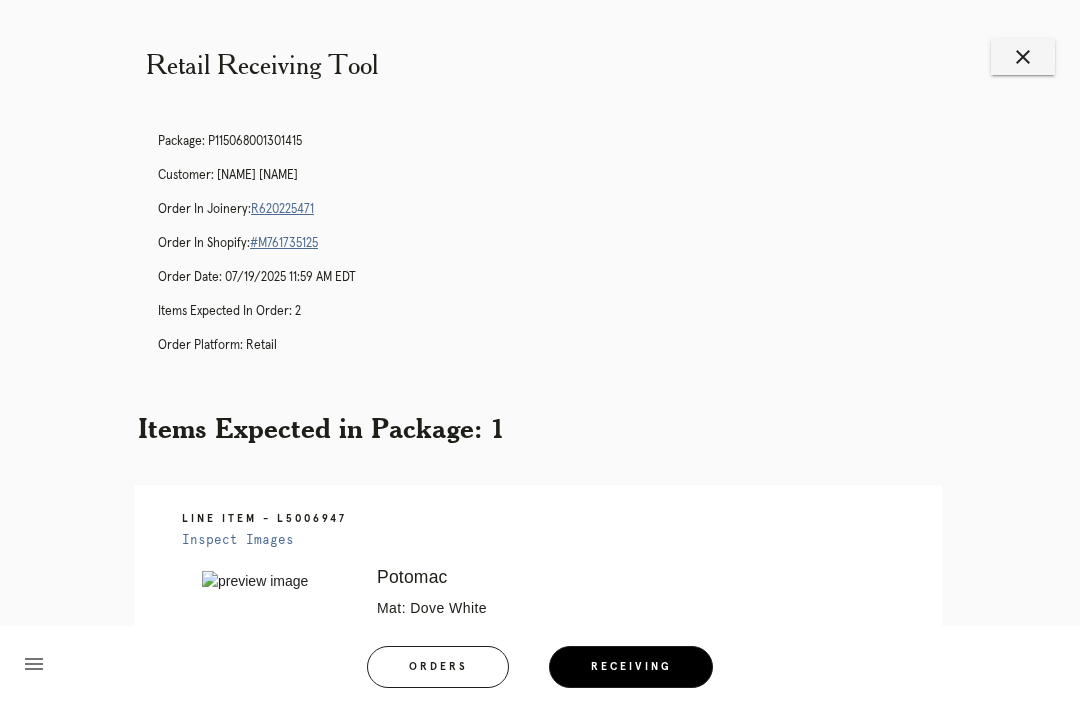 click on "close" at bounding box center [1023, 57] 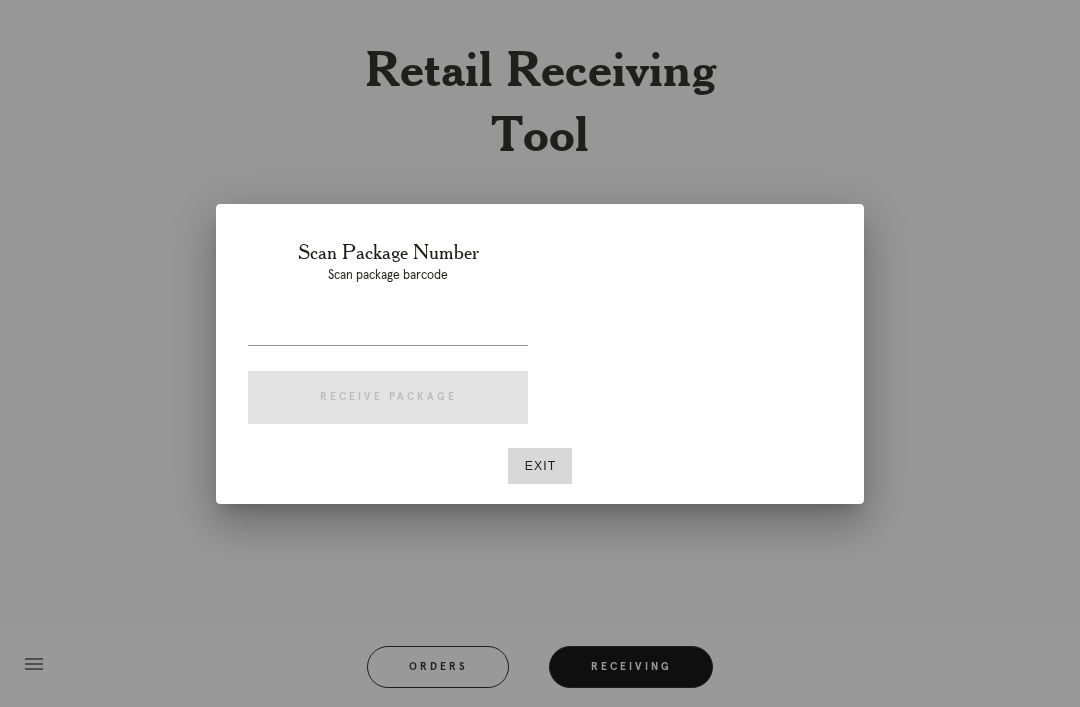 scroll, scrollTop: 0, scrollLeft: 0, axis: both 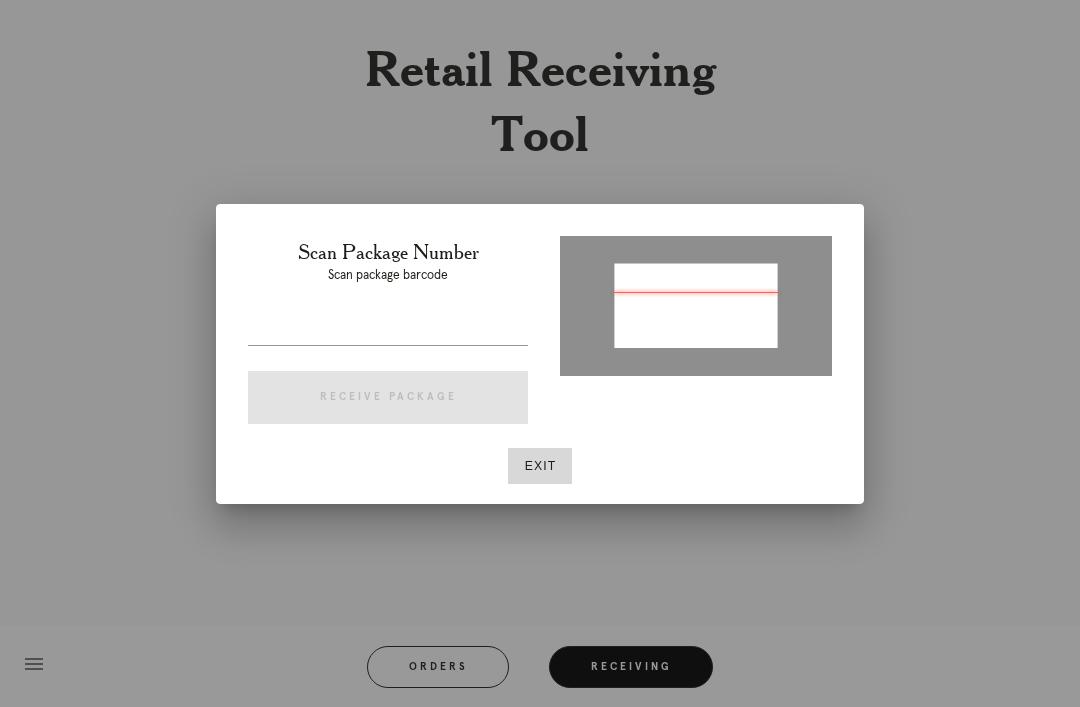 type on "P598300877487345" 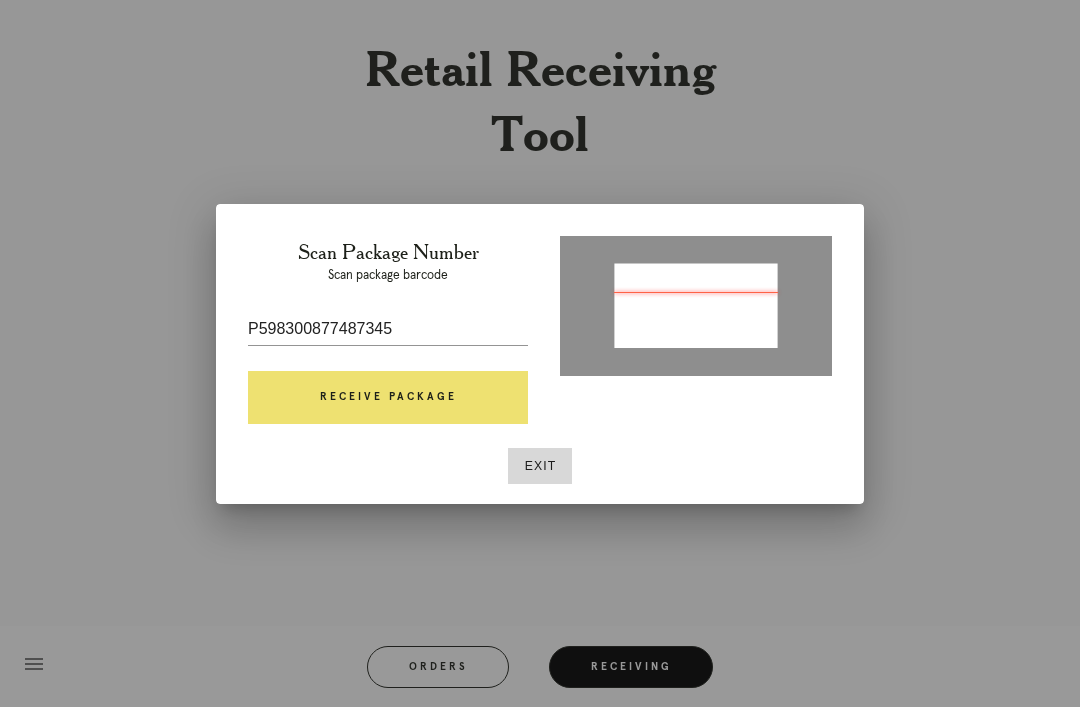 click on "Receive Package" at bounding box center (388, 398) 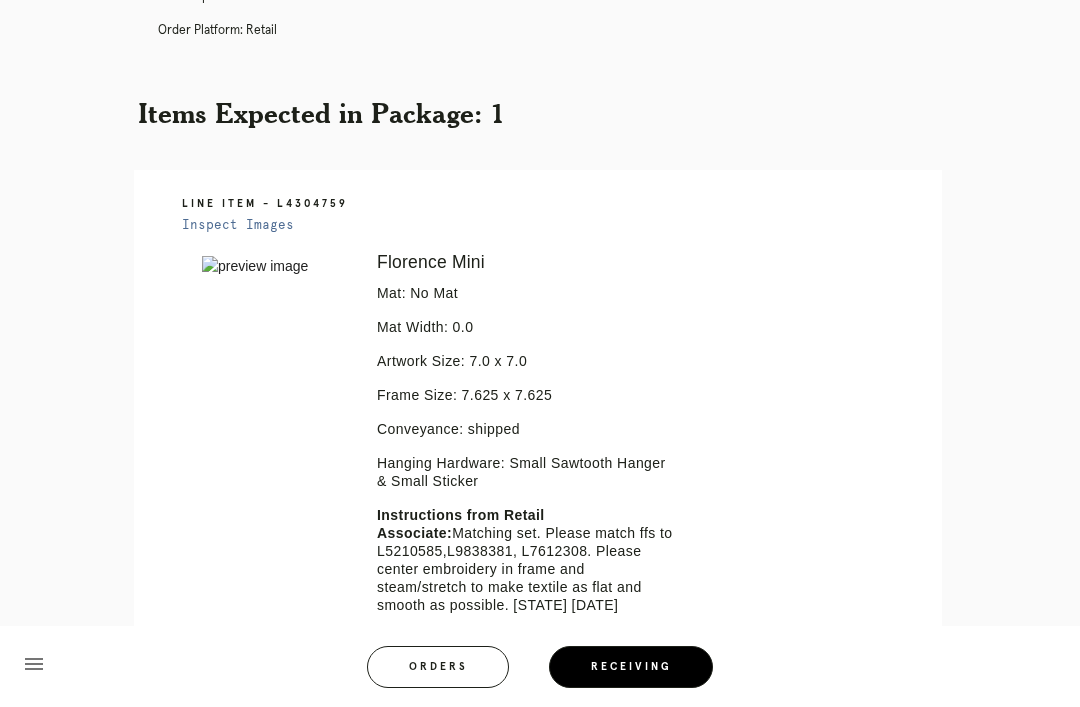 scroll, scrollTop: 314, scrollLeft: 0, axis: vertical 